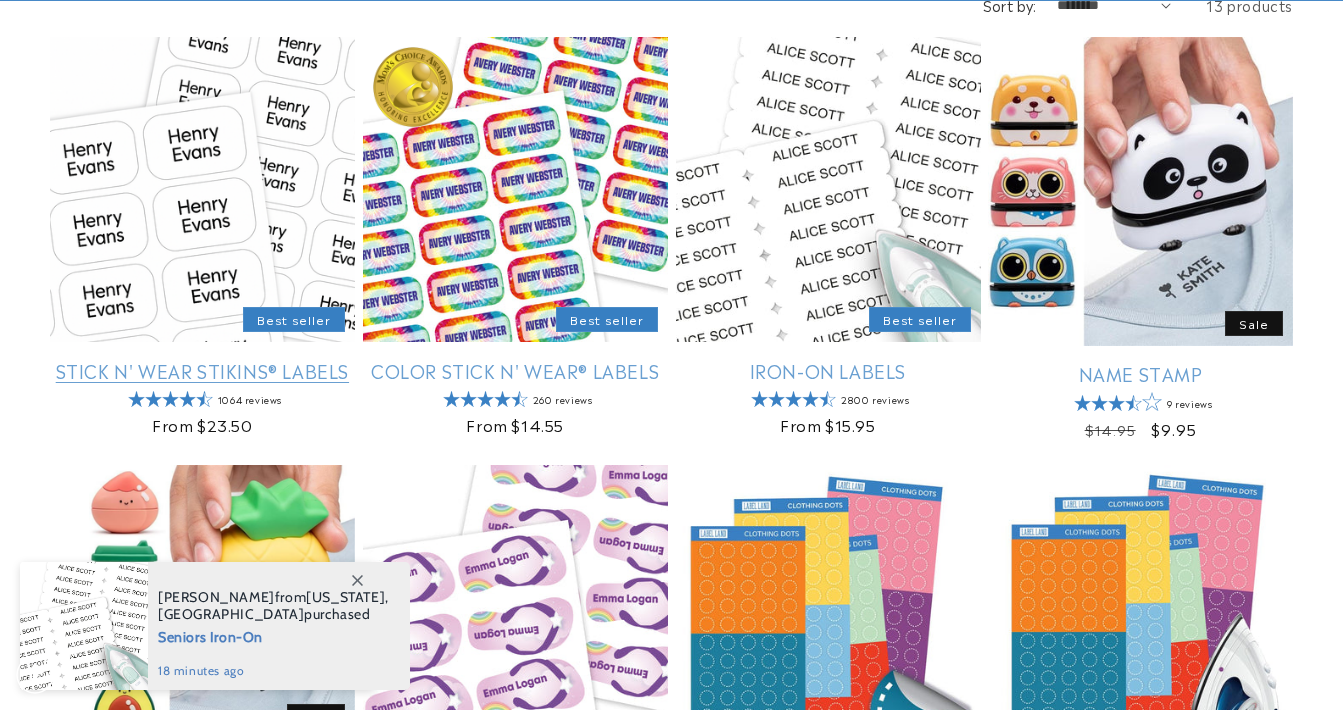 scroll, scrollTop: 408, scrollLeft: 0, axis: vertical 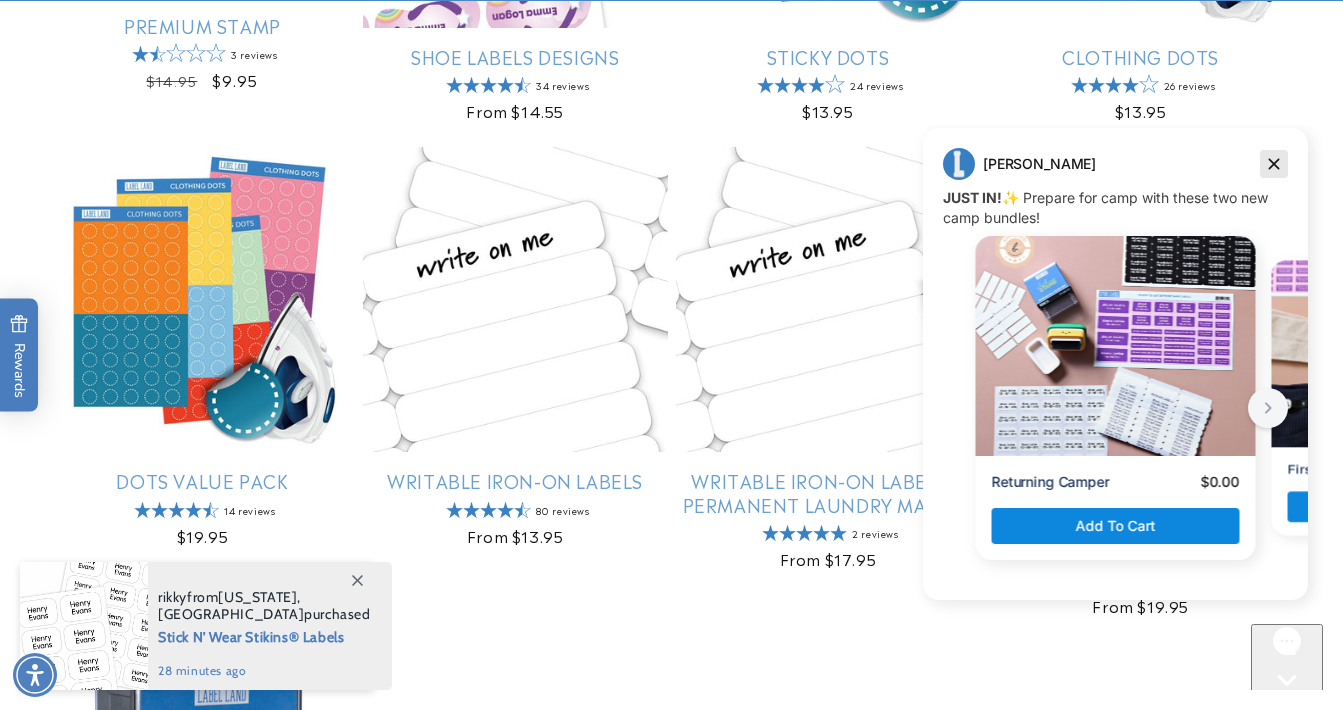 click 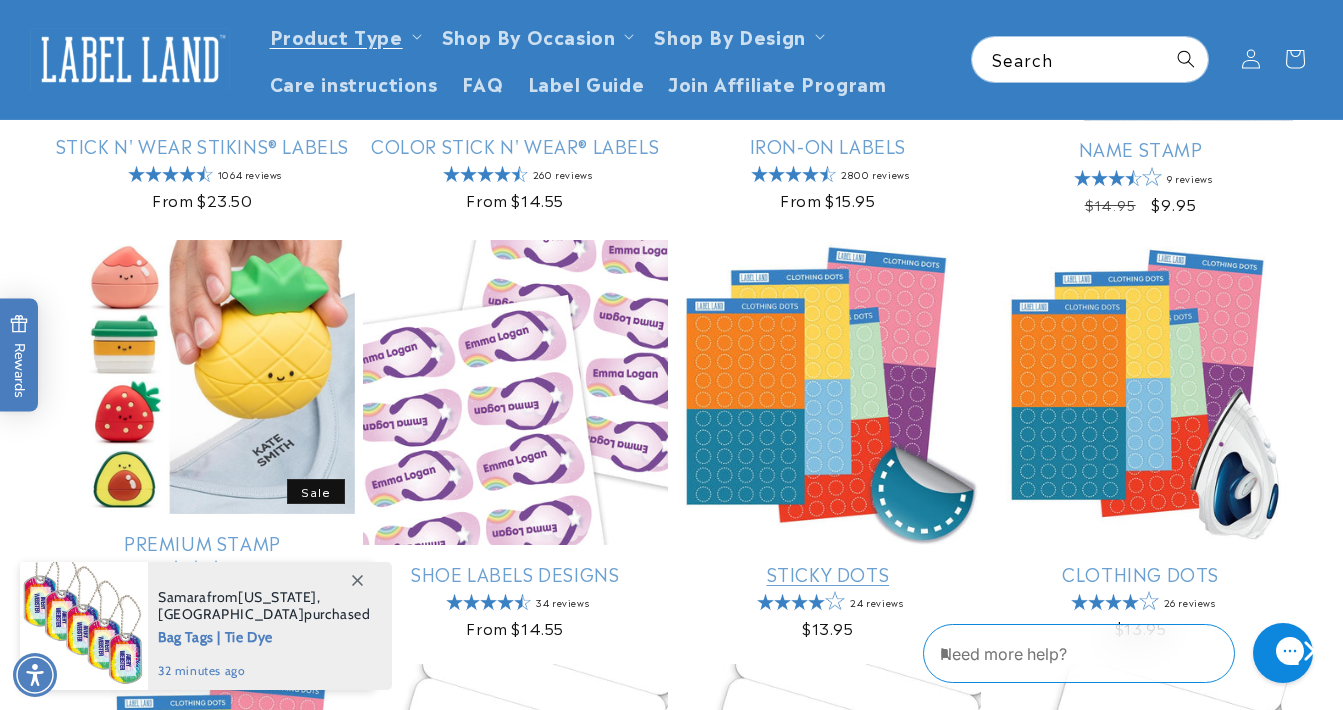 scroll, scrollTop: 437, scrollLeft: 0, axis: vertical 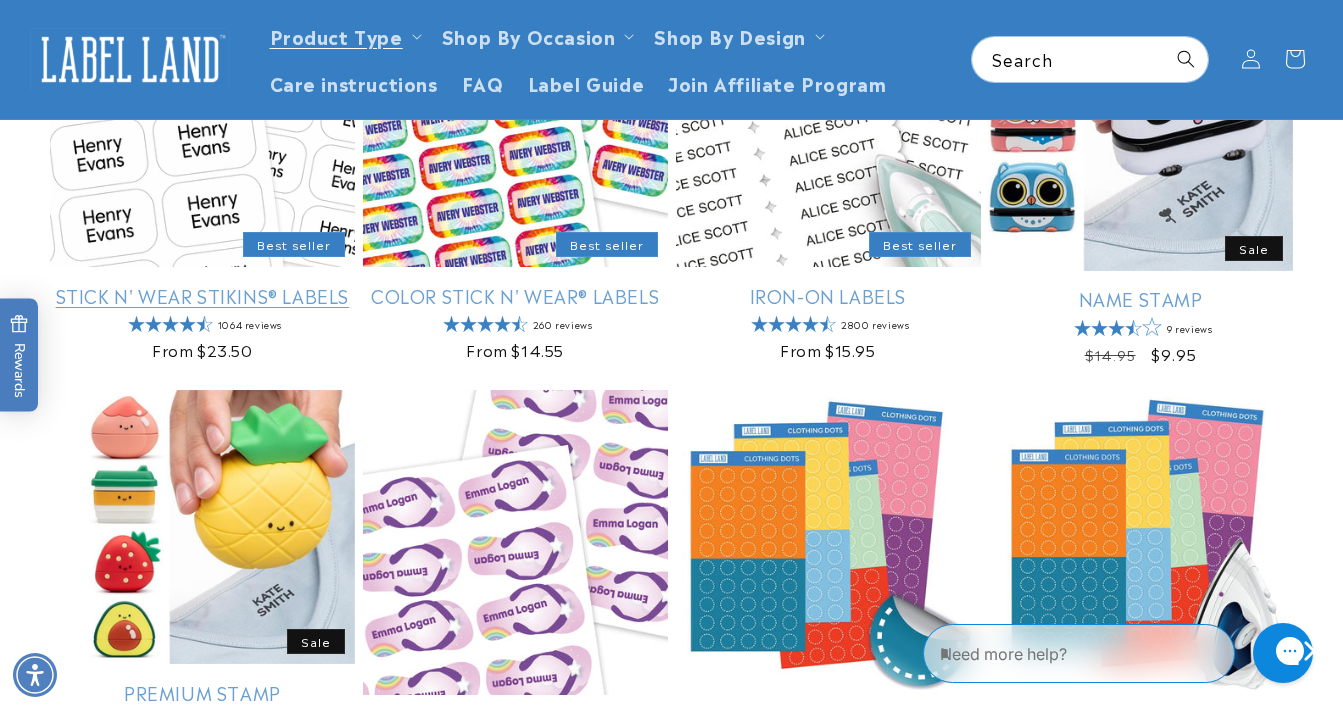 click on "Stick N' Wear Stikins® Labels" at bounding box center [202, 295] 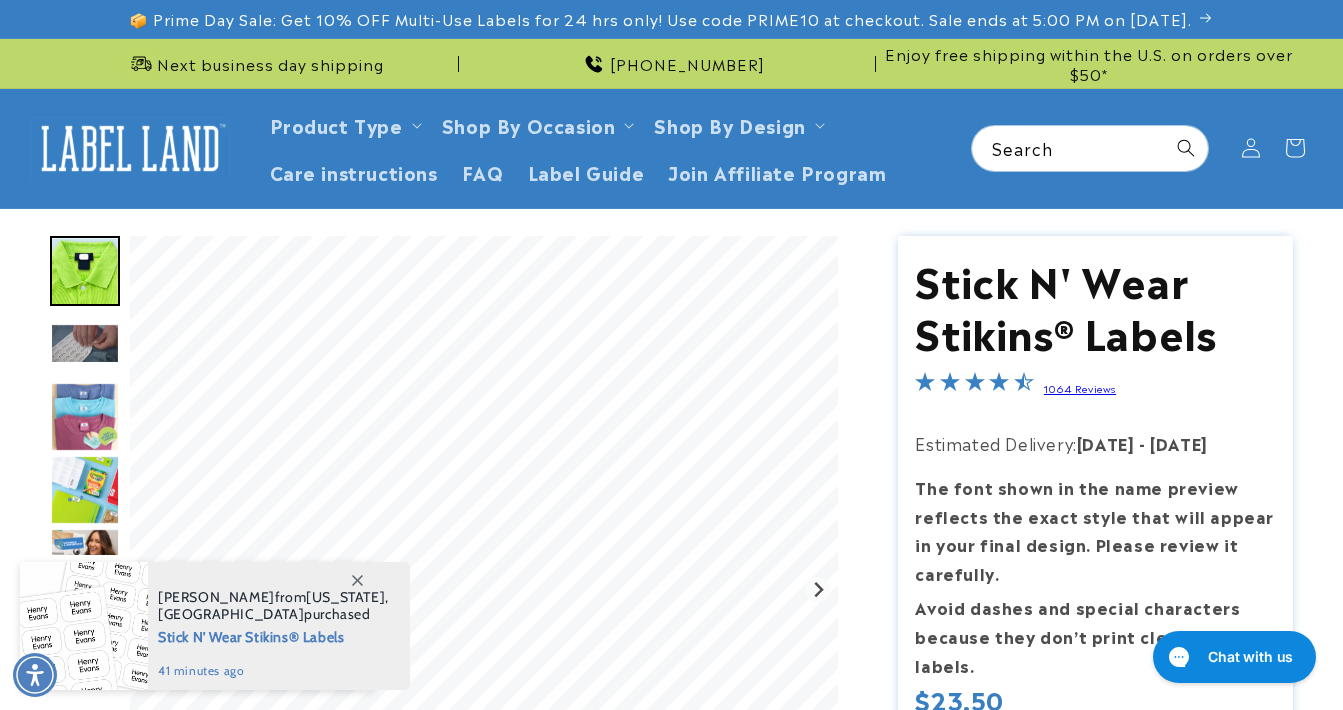 scroll, scrollTop: 0, scrollLeft: 0, axis: both 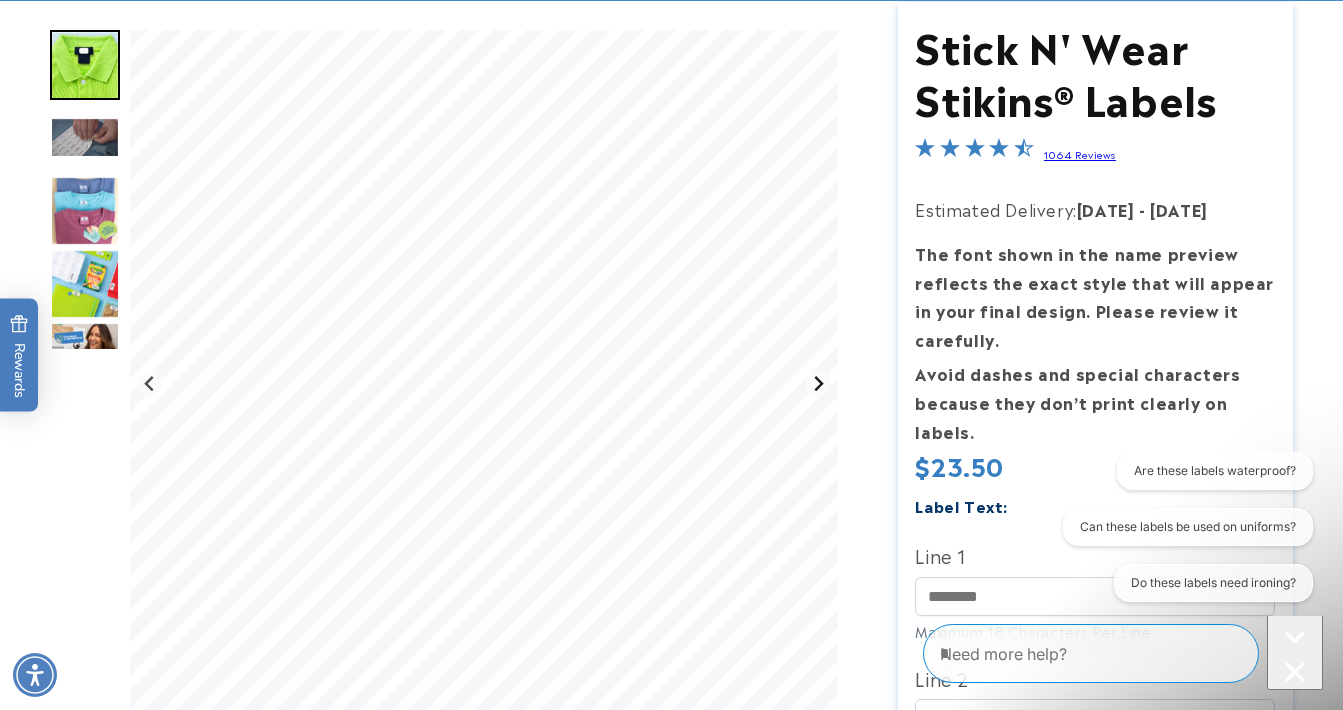 click 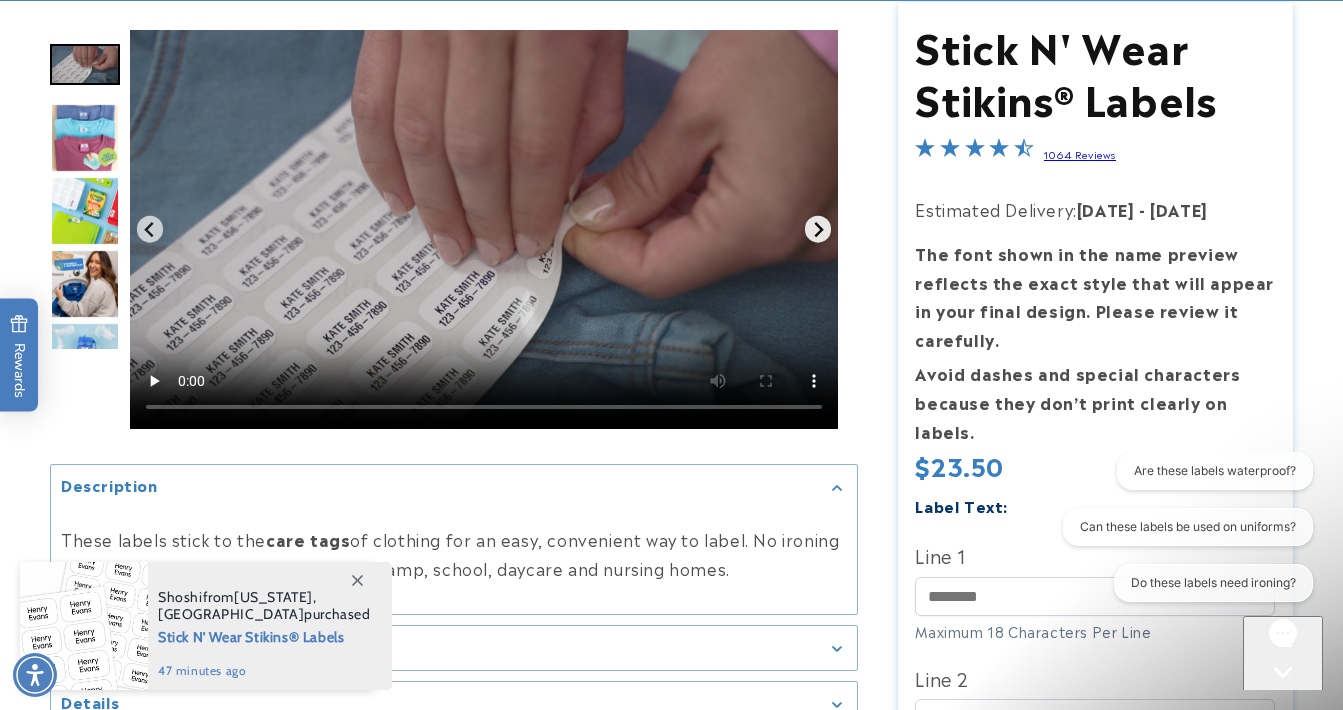 click 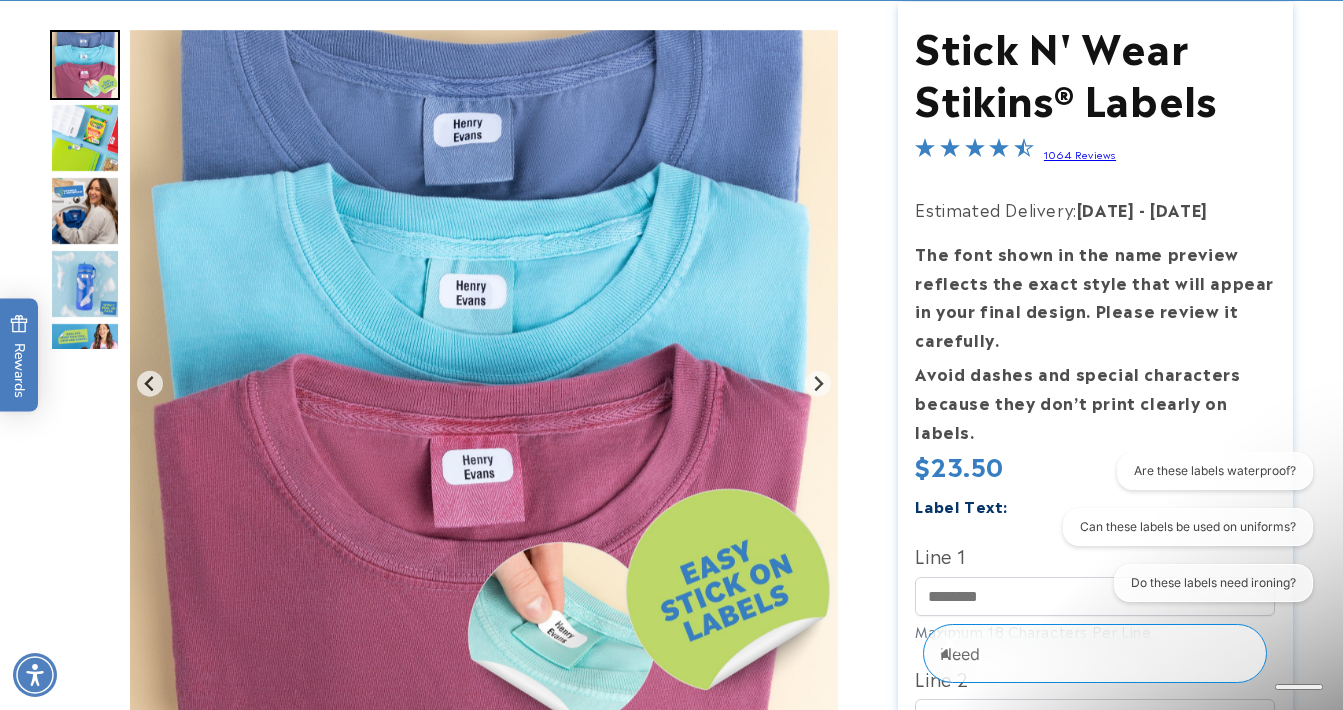 click on "1064 Reviews" at bounding box center (1080, 154) 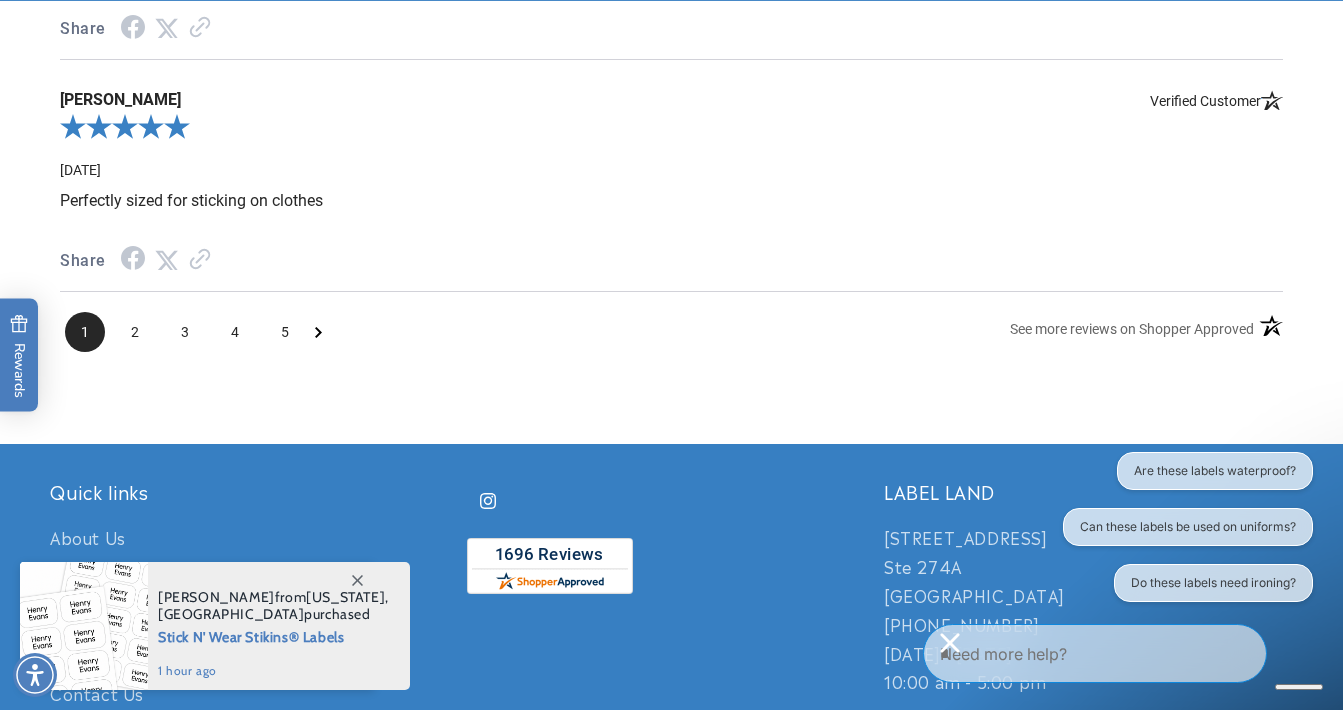 scroll, scrollTop: 2912, scrollLeft: 0, axis: vertical 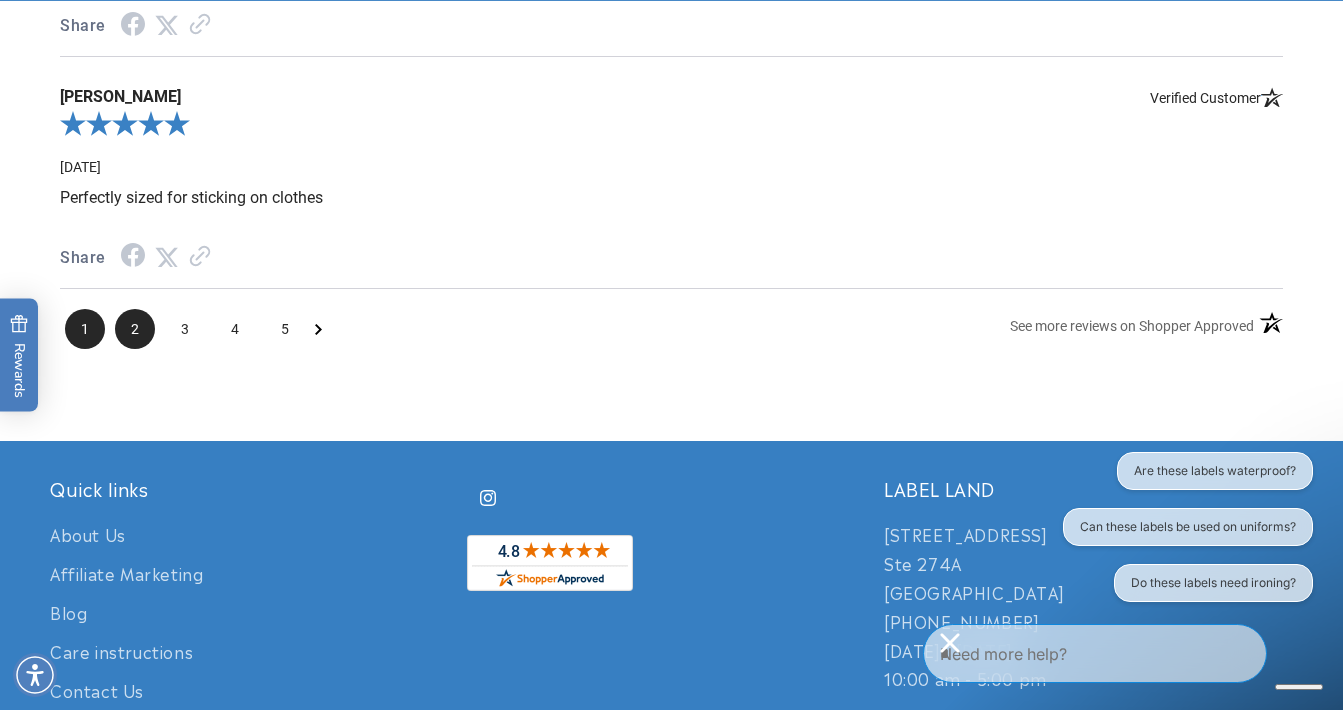 click on "2" at bounding box center [135, 329] 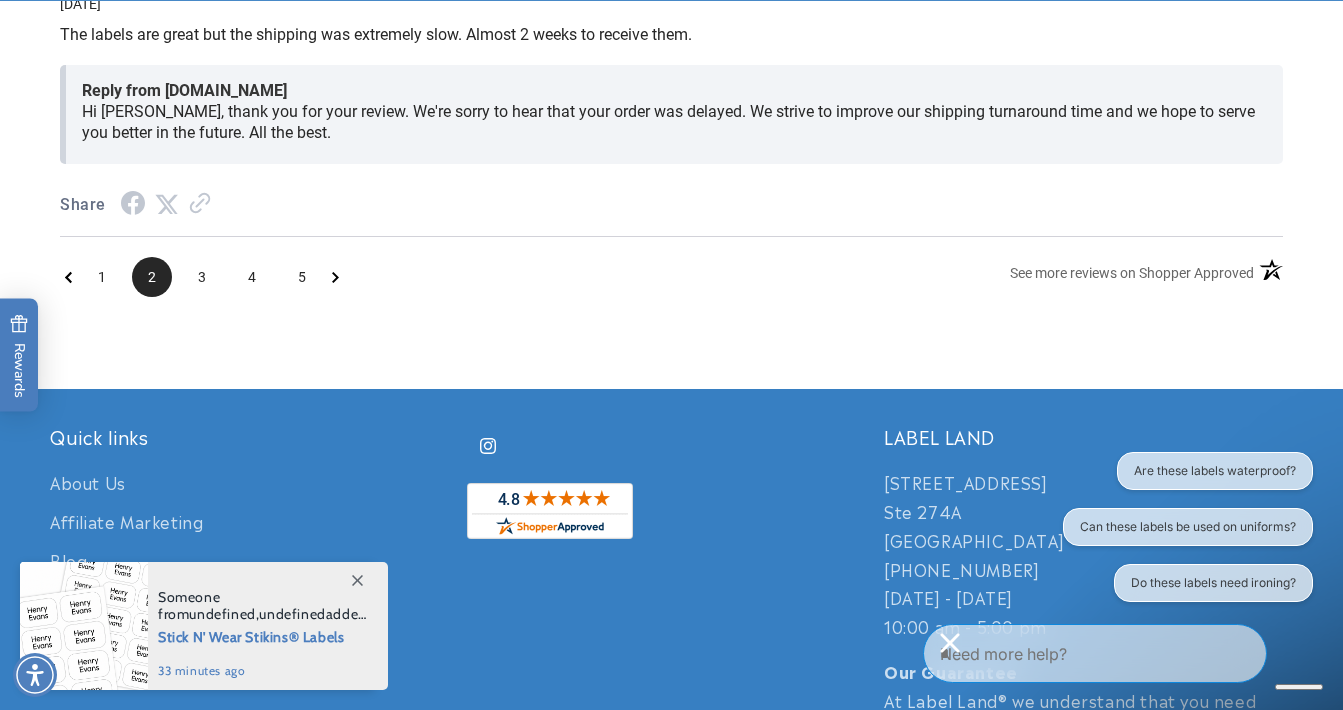 scroll, scrollTop: 3006, scrollLeft: 0, axis: vertical 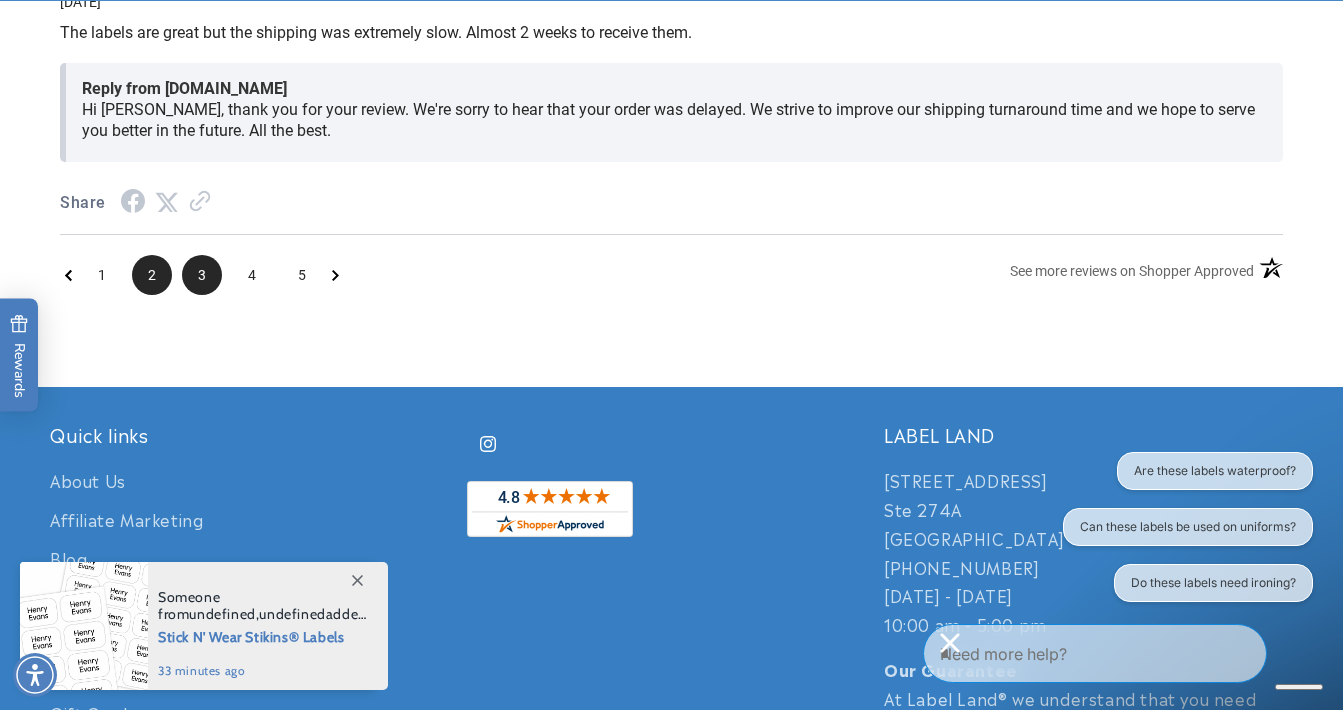click on "3" at bounding box center [202, 275] 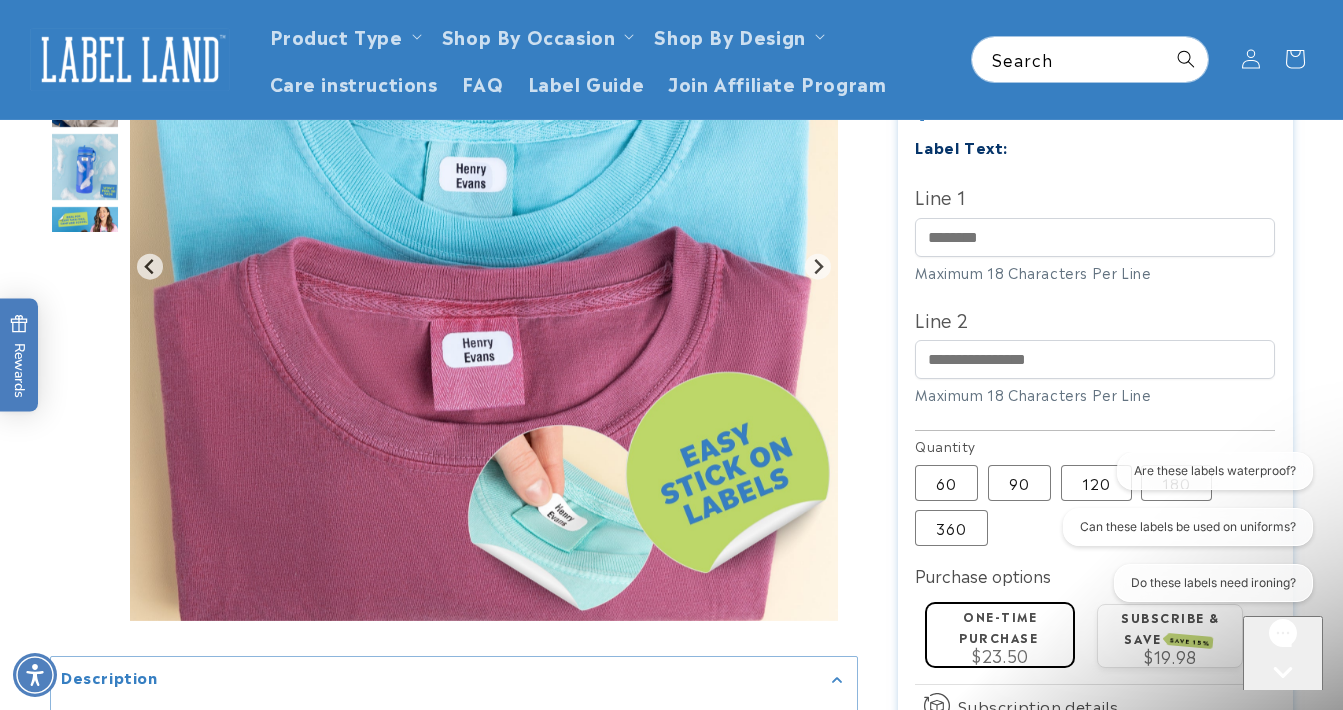 scroll, scrollTop: 585, scrollLeft: 0, axis: vertical 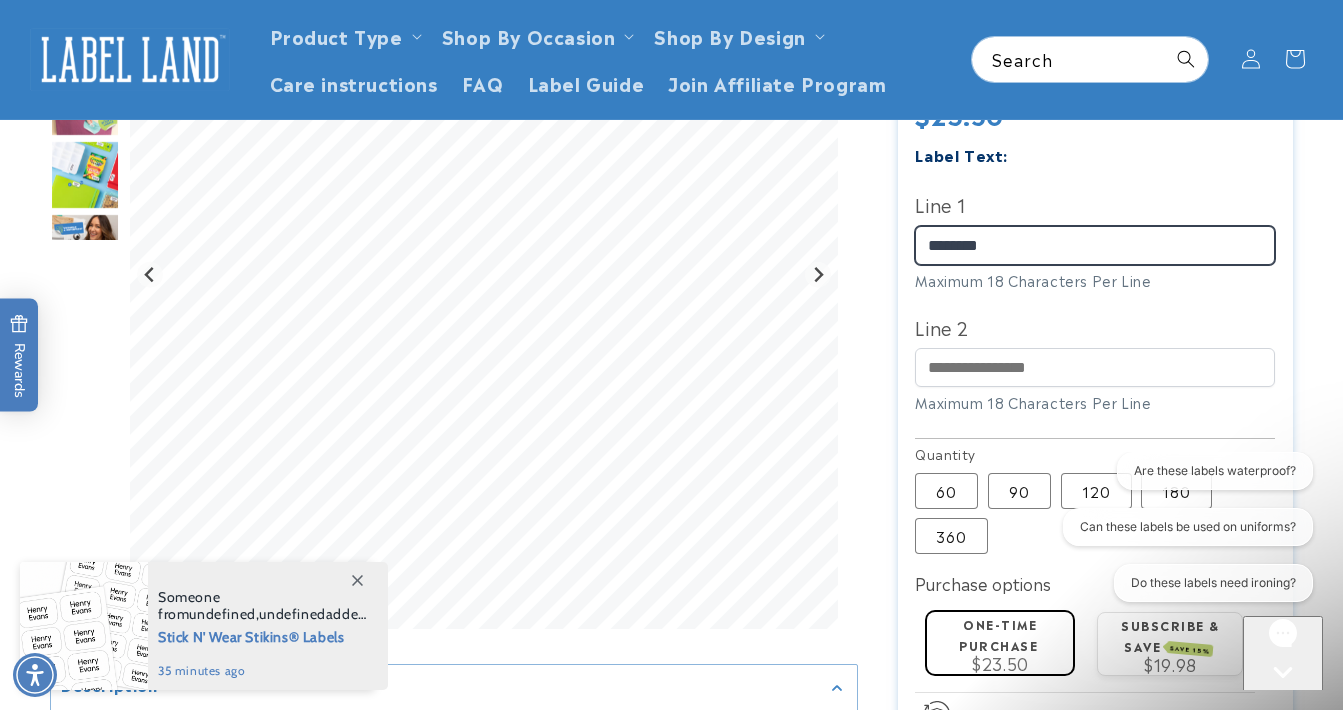 type on "*********" 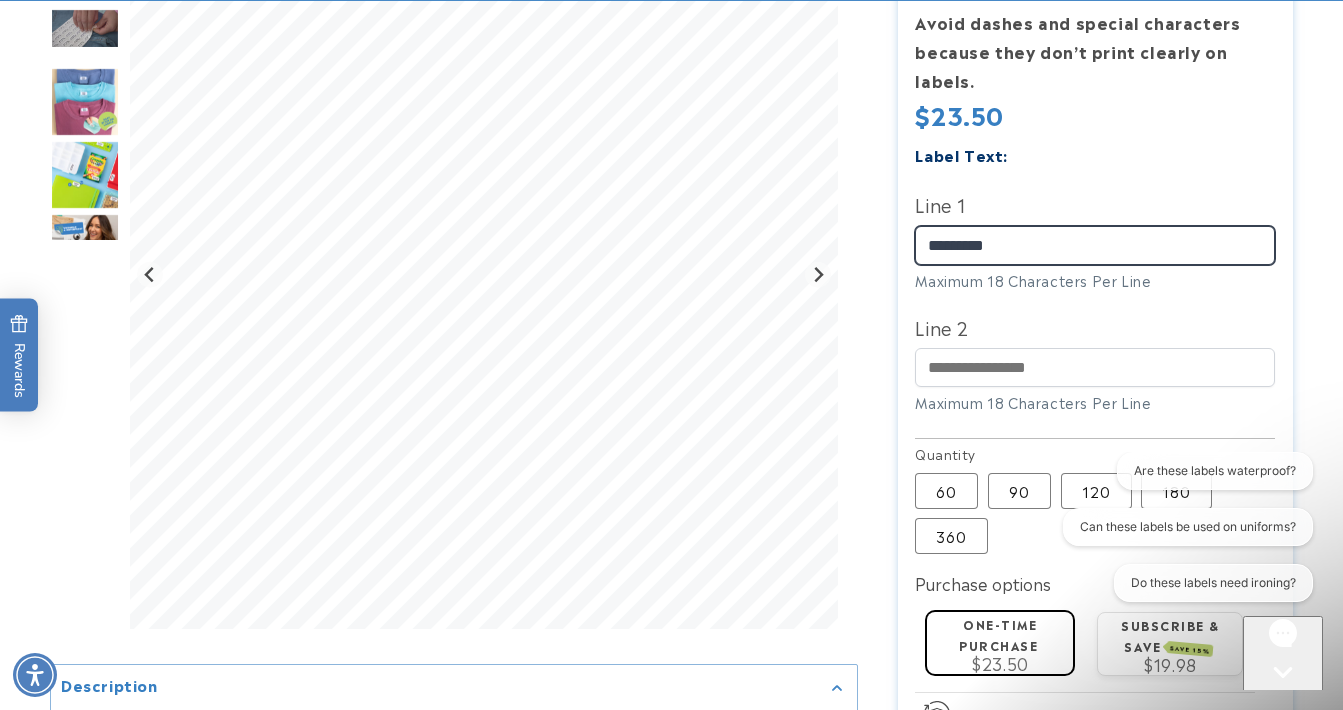 scroll, scrollTop: 236, scrollLeft: 0, axis: vertical 